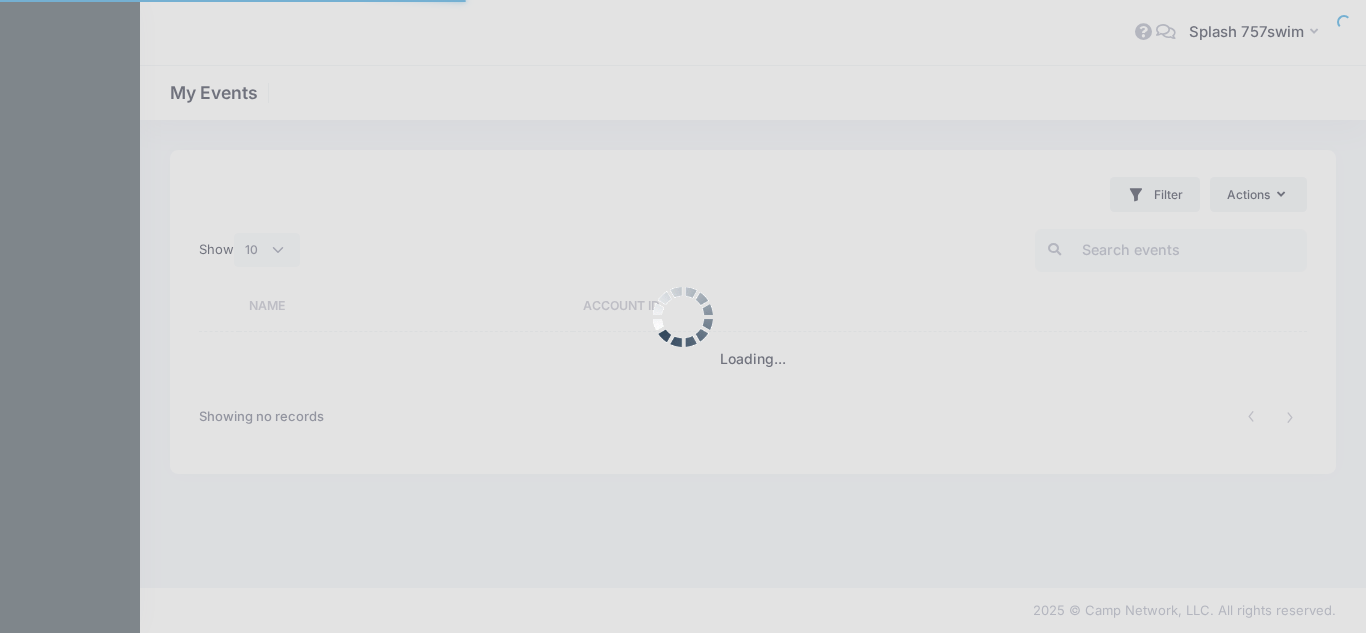 select on "10" 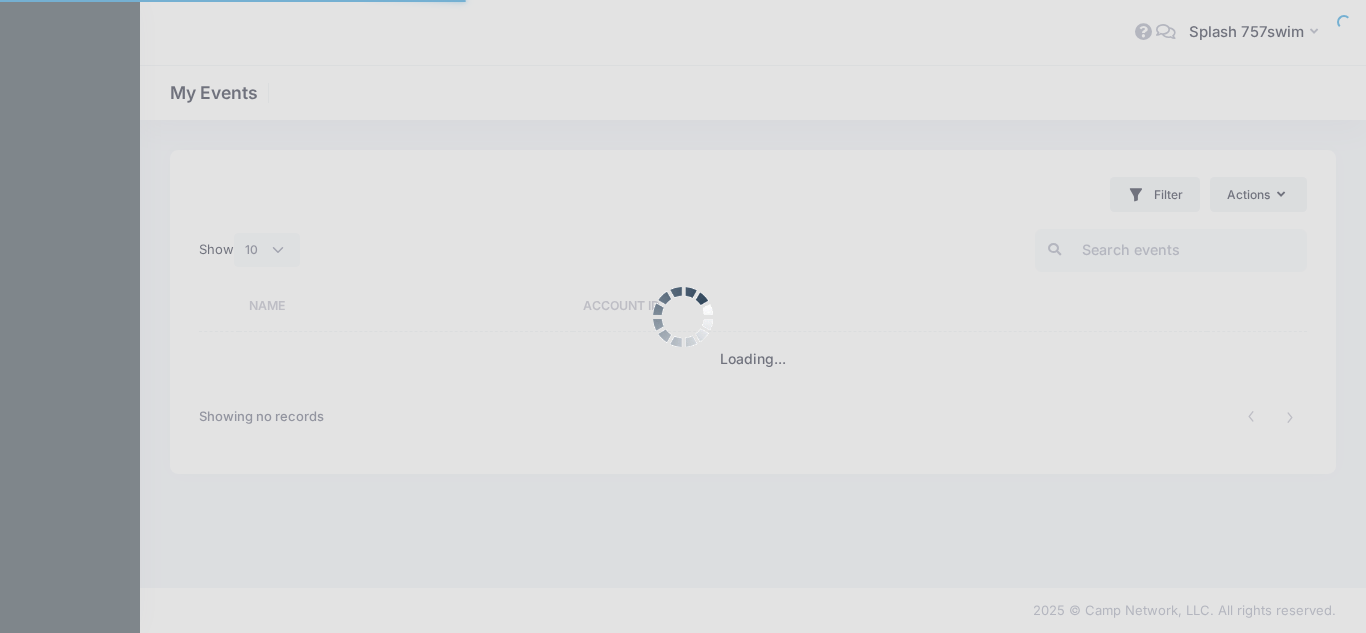 scroll, scrollTop: 0, scrollLeft: 0, axis: both 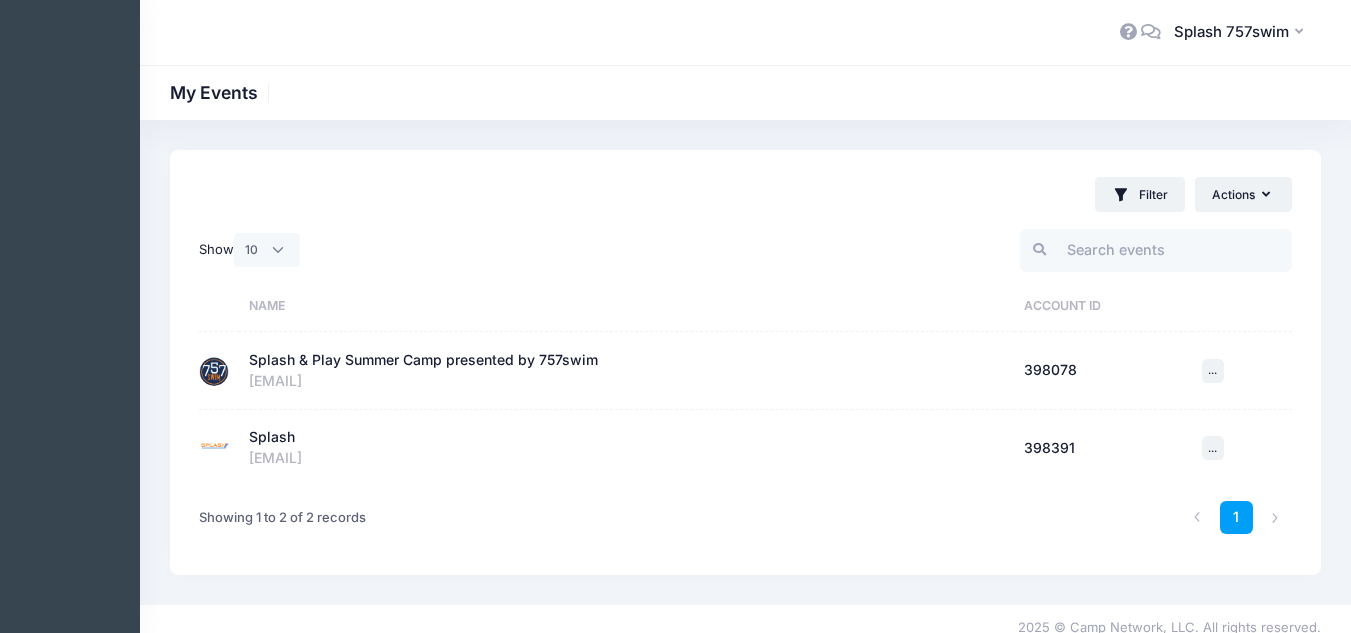 click on "Splash & Play Summer Camp presented by 757swim" at bounding box center (423, 360) 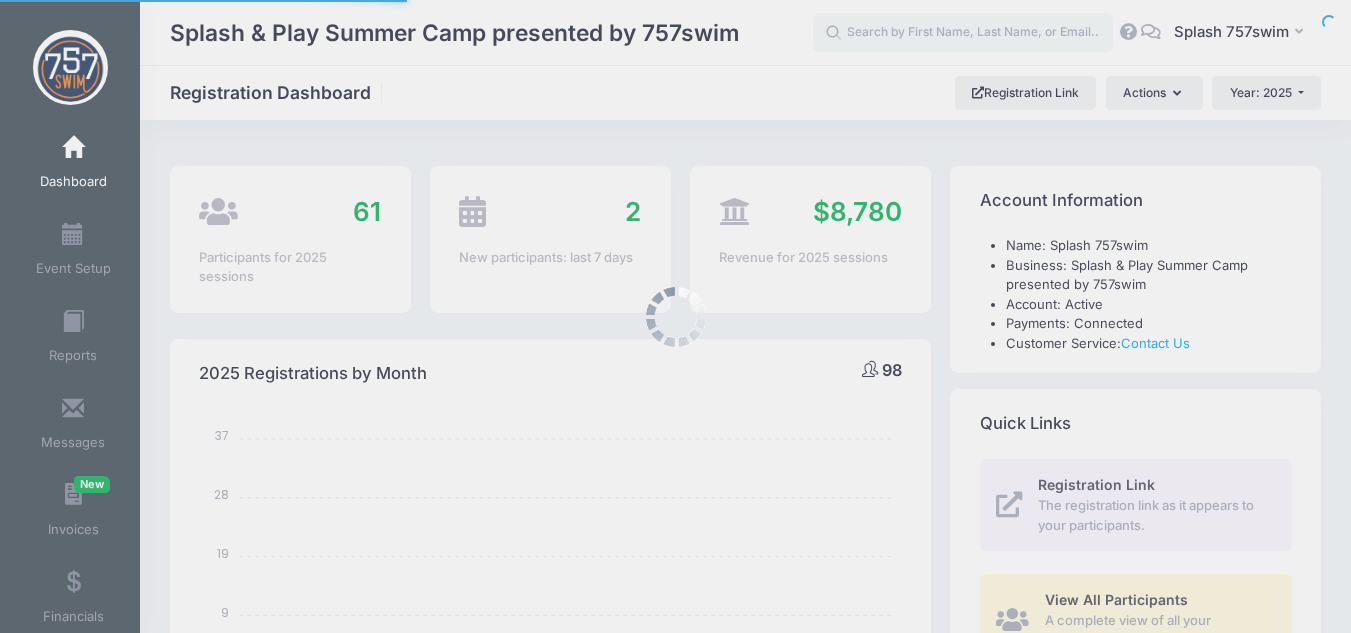 select 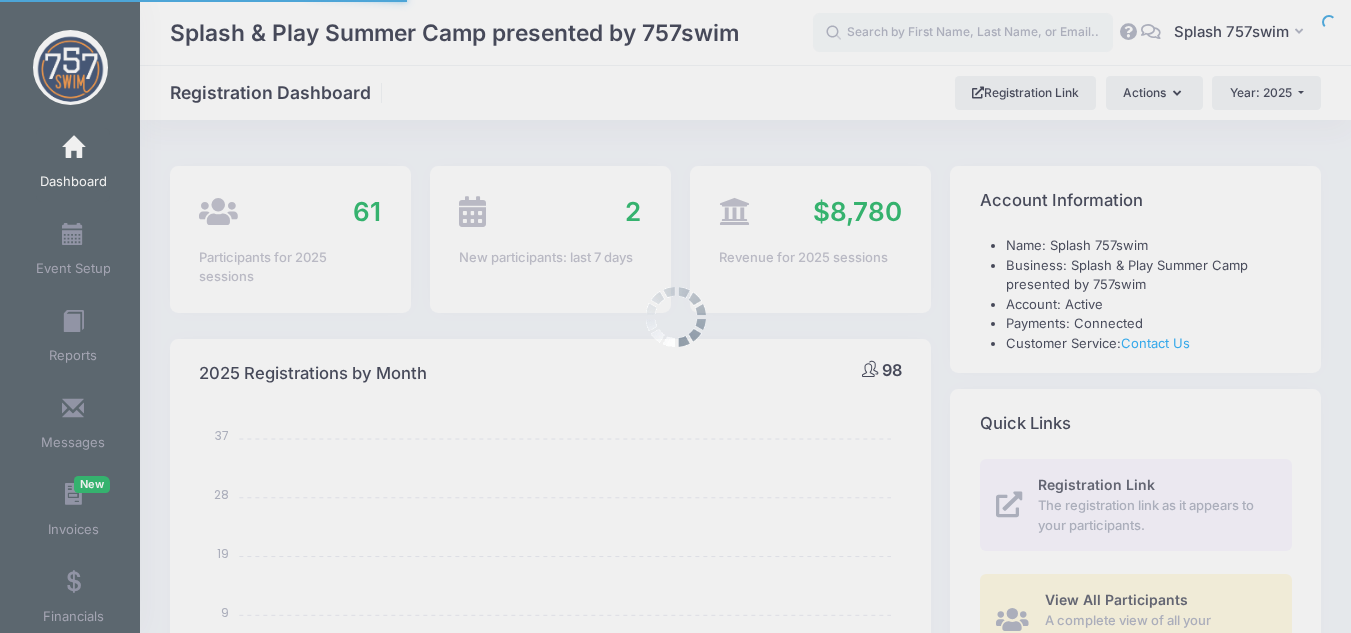 scroll, scrollTop: 0, scrollLeft: 0, axis: both 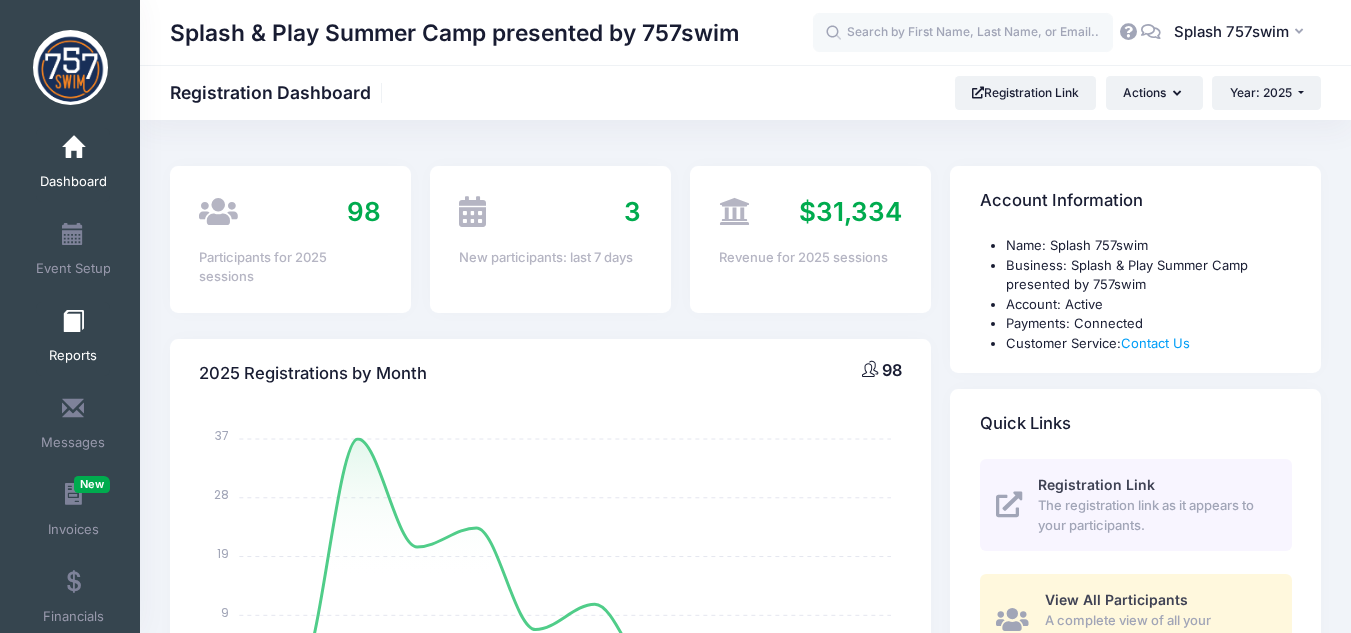 click at bounding box center [73, 322] 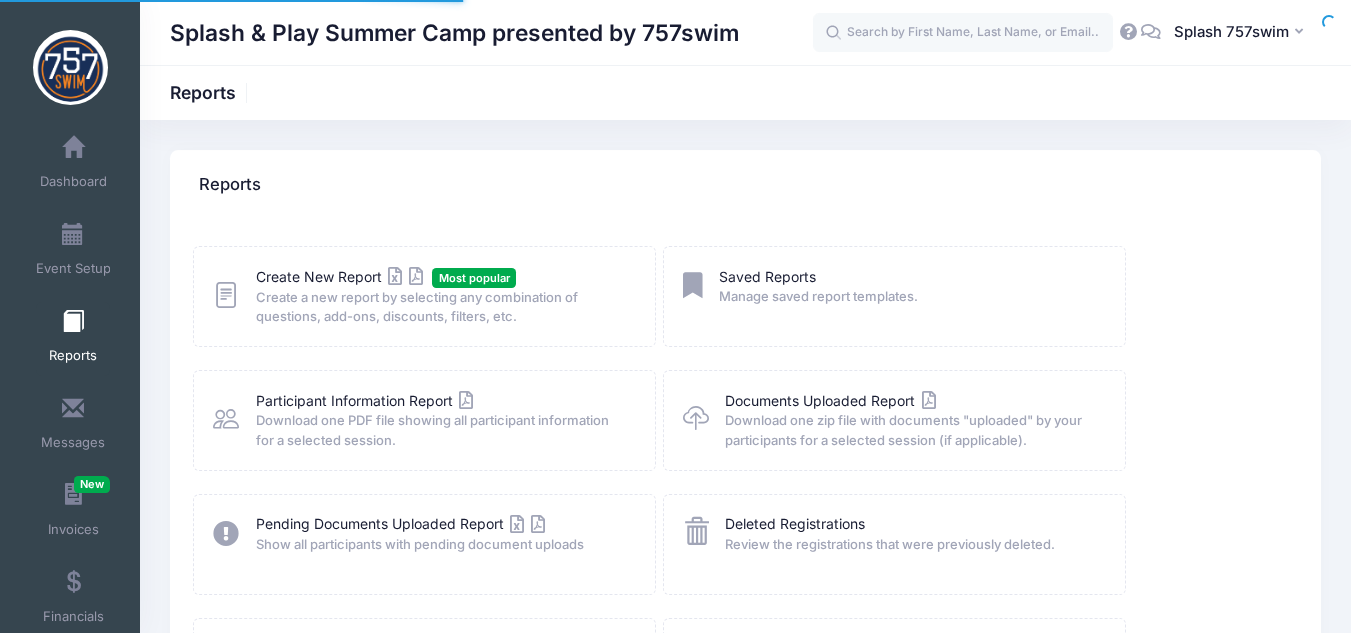 scroll, scrollTop: 0, scrollLeft: 0, axis: both 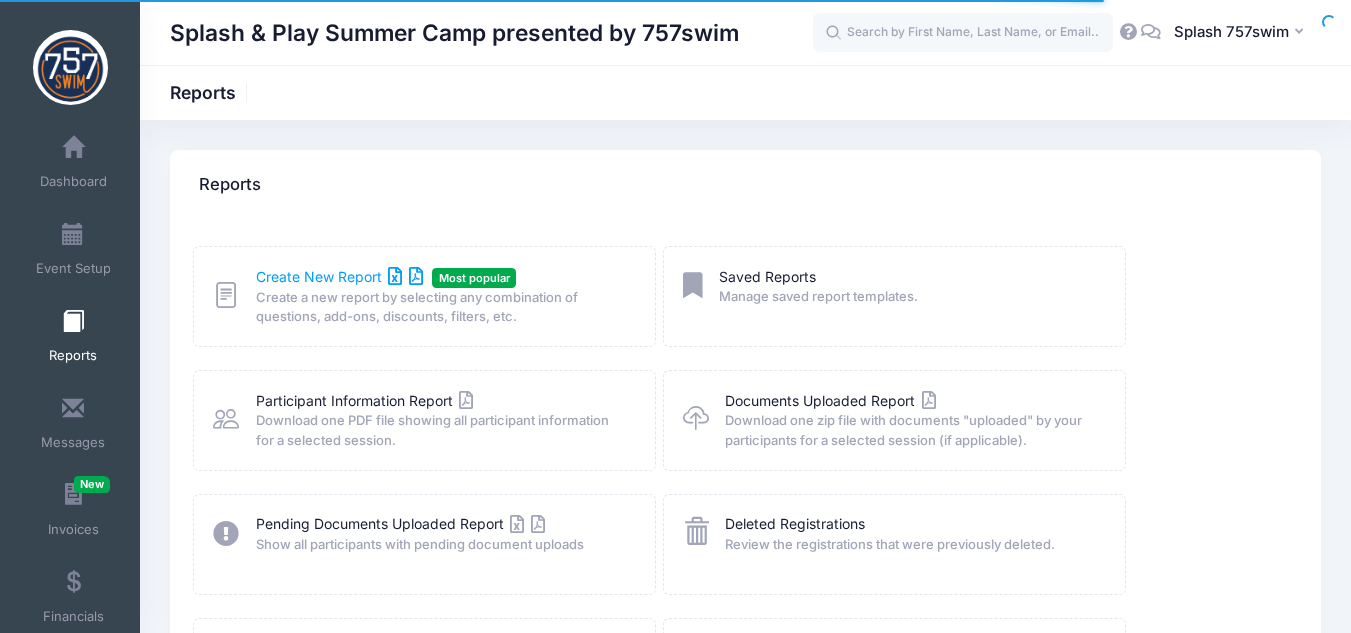 click on "Create New Report" at bounding box center (339, 276) 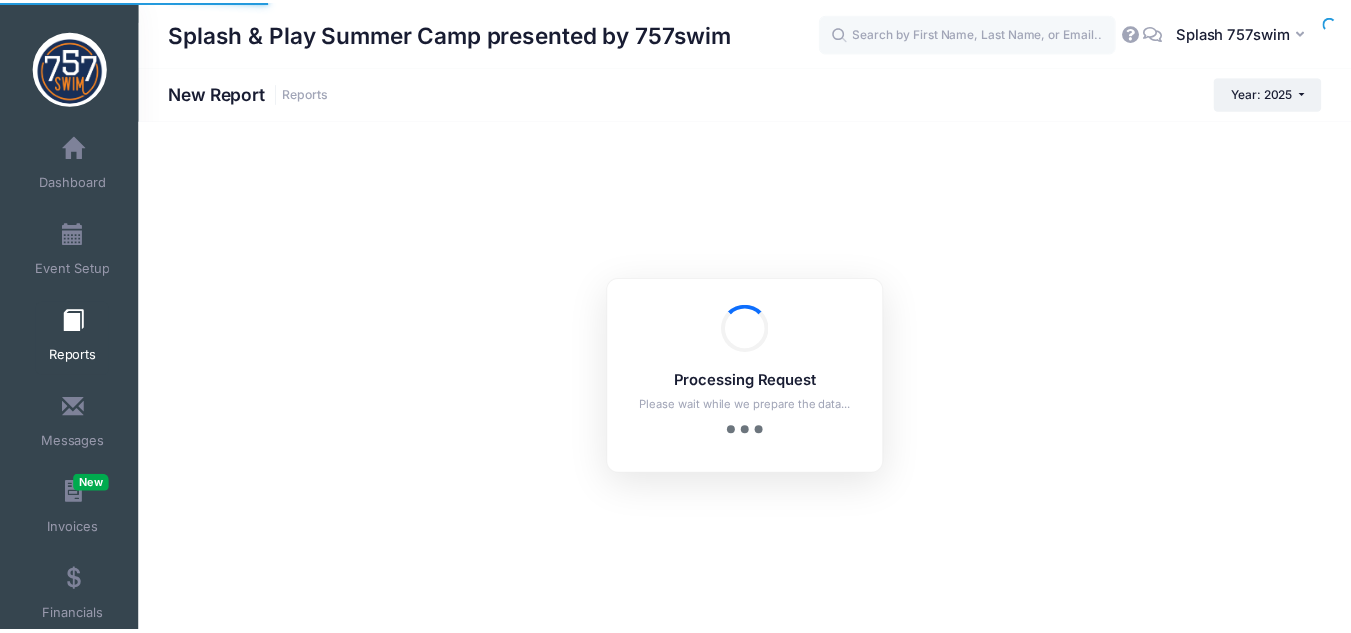 scroll, scrollTop: 0, scrollLeft: 0, axis: both 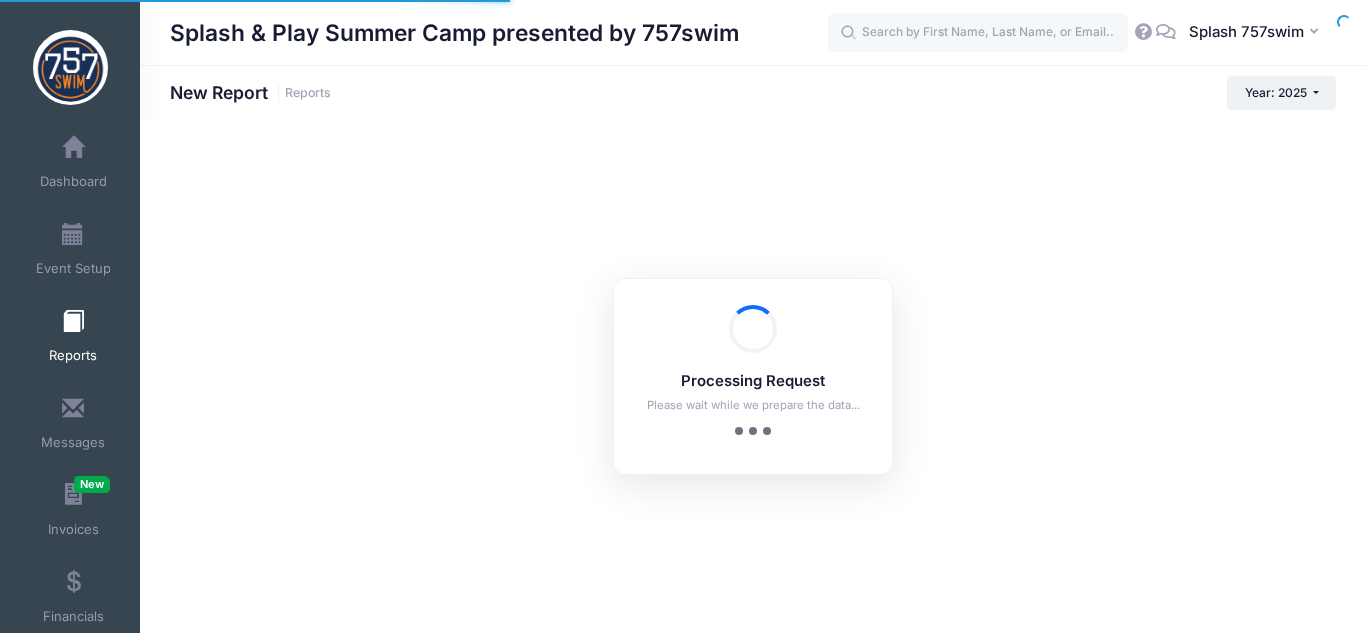 checkbox on "true" 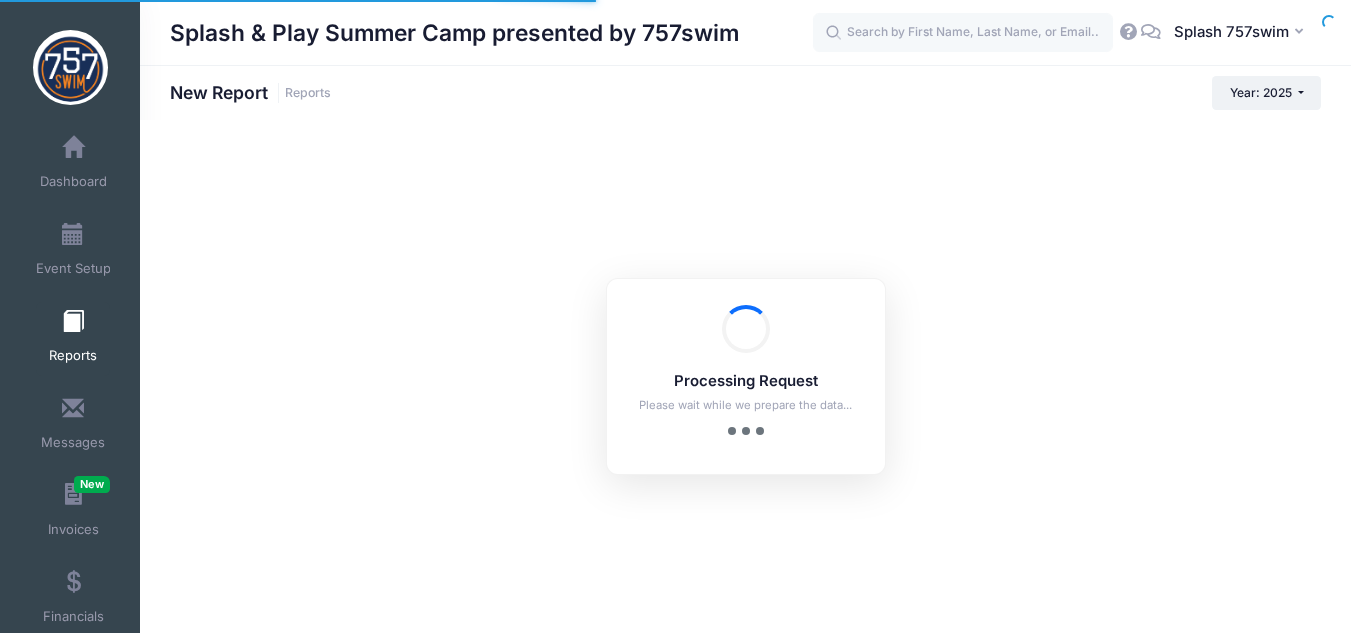 scroll, scrollTop: 0, scrollLeft: 0, axis: both 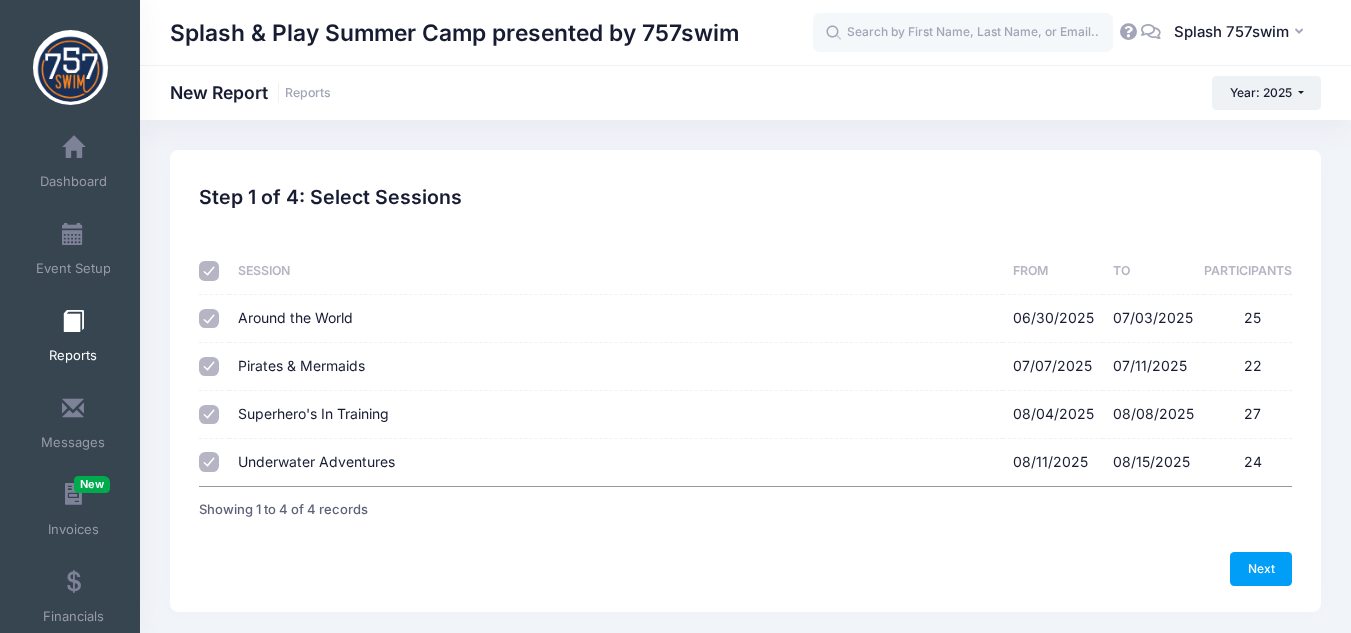 click at bounding box center [209, 271] 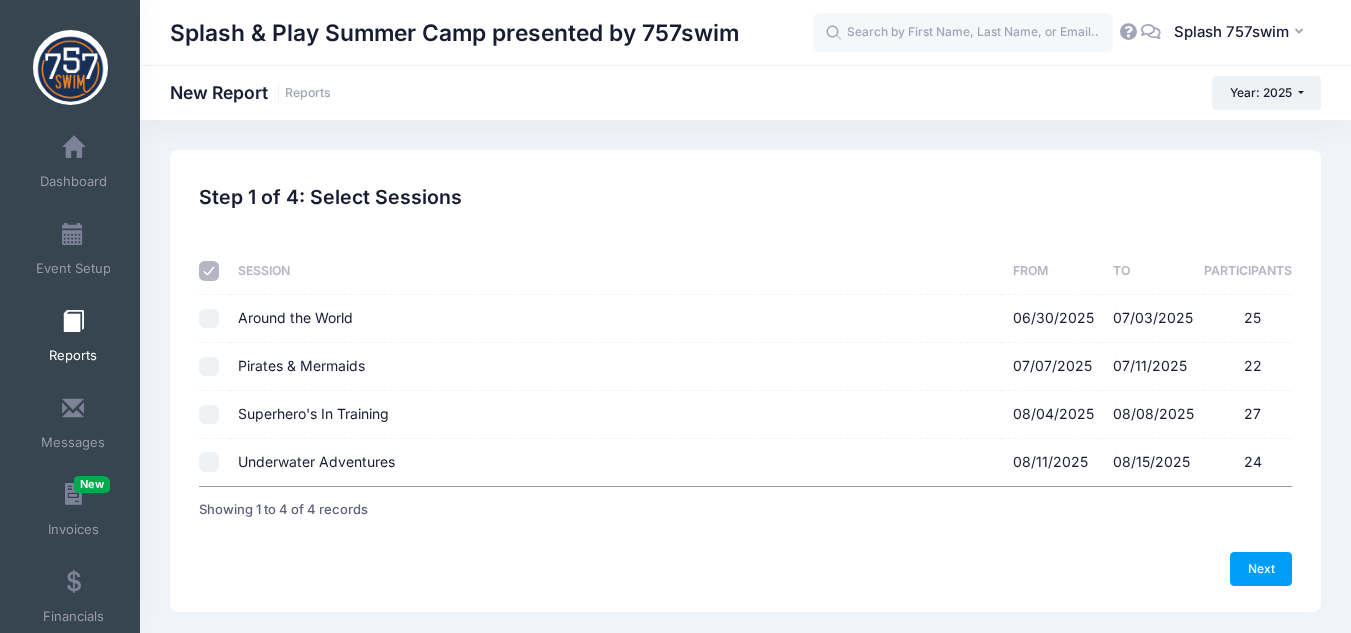 checkbox on "false" 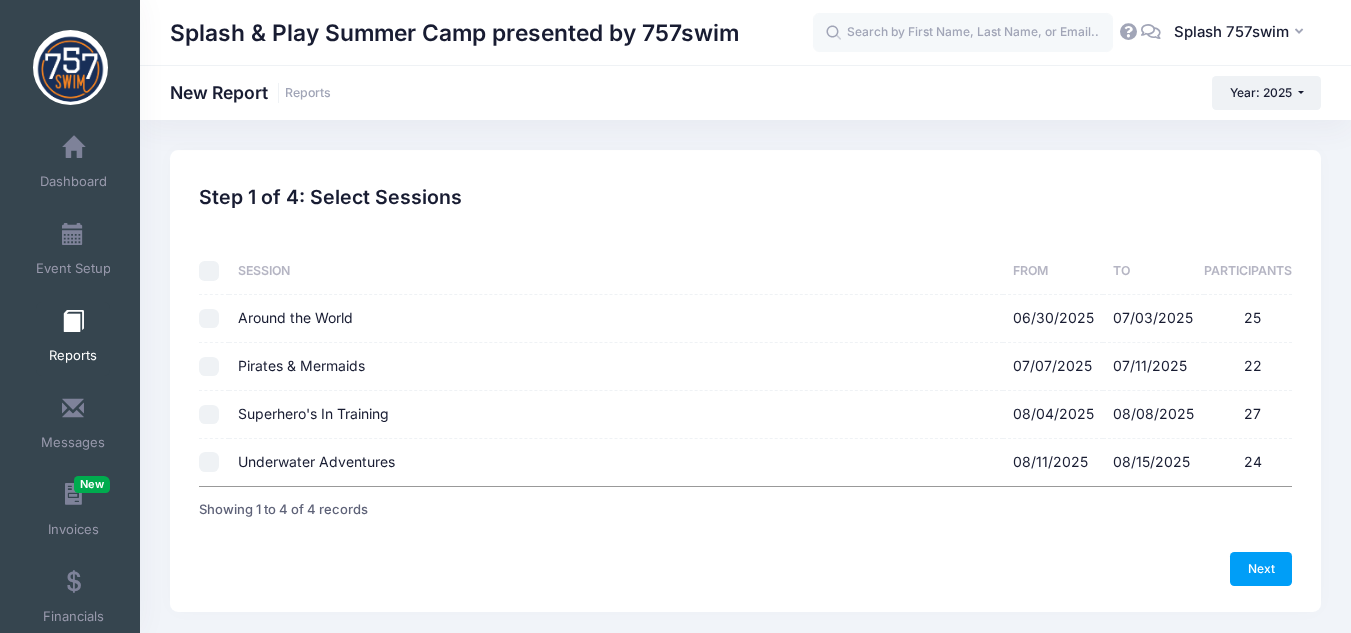 checkbox on "false" 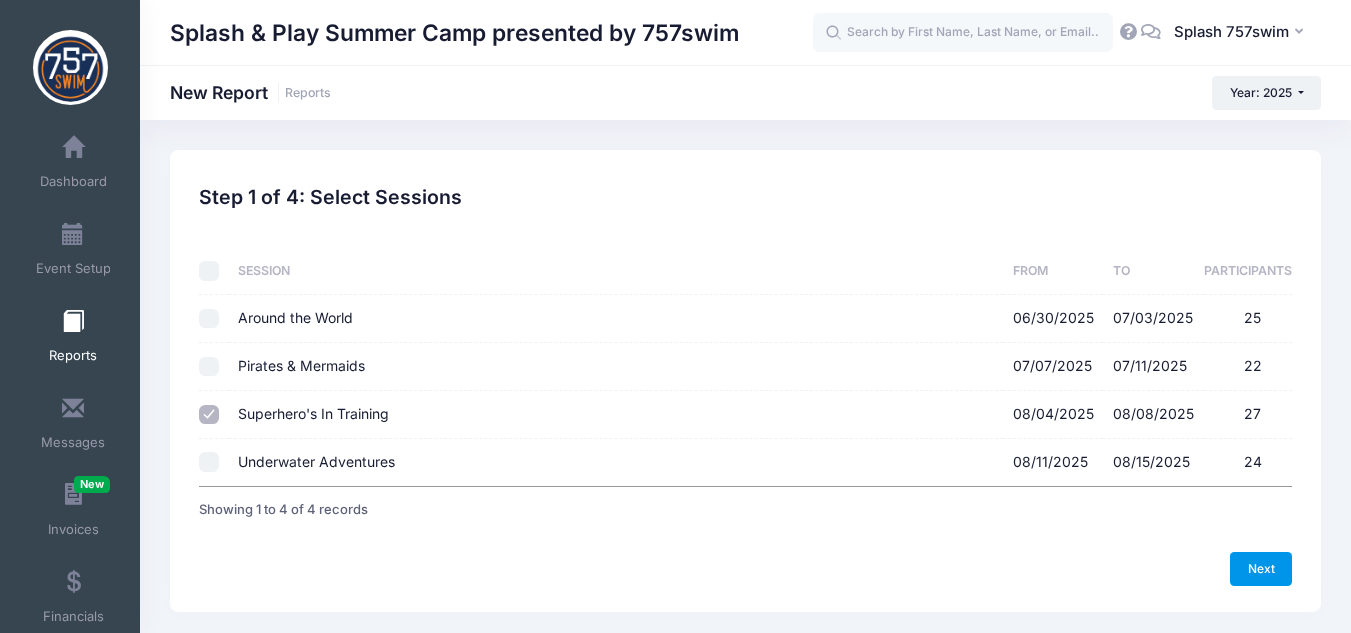 click on "Next" at bounding box center (1261, 569) 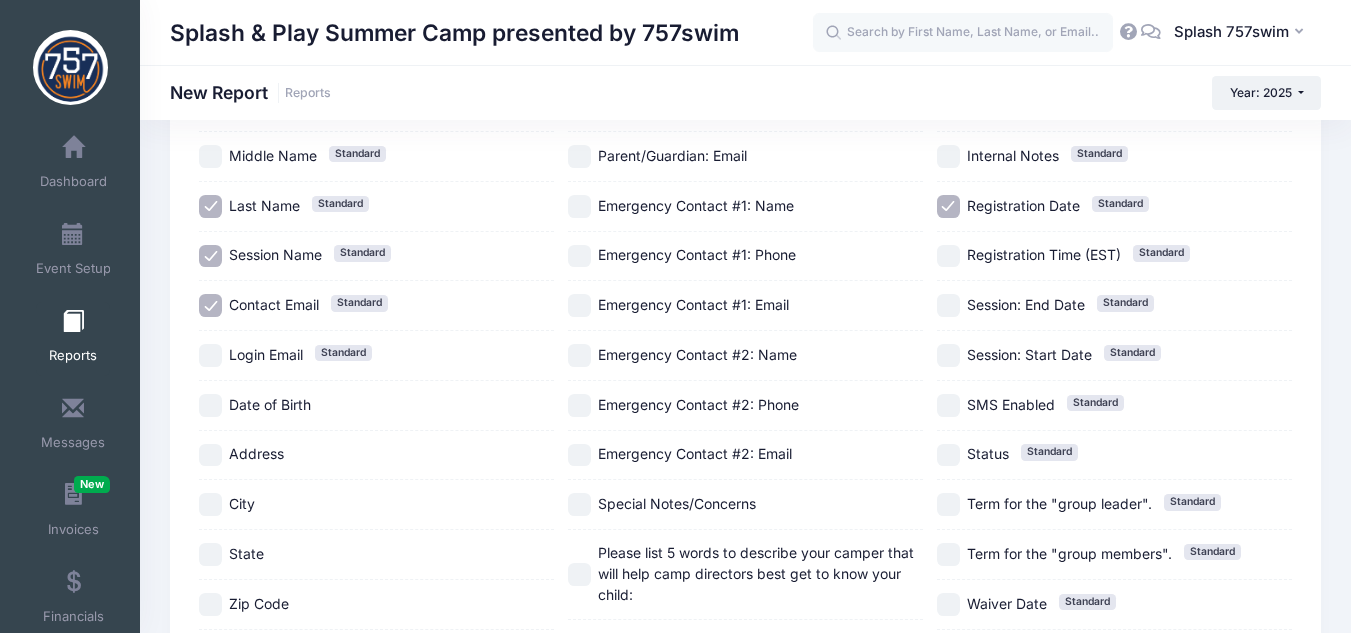scroll, scrollTop: 100, scrollLeft: 0, axis: vertical 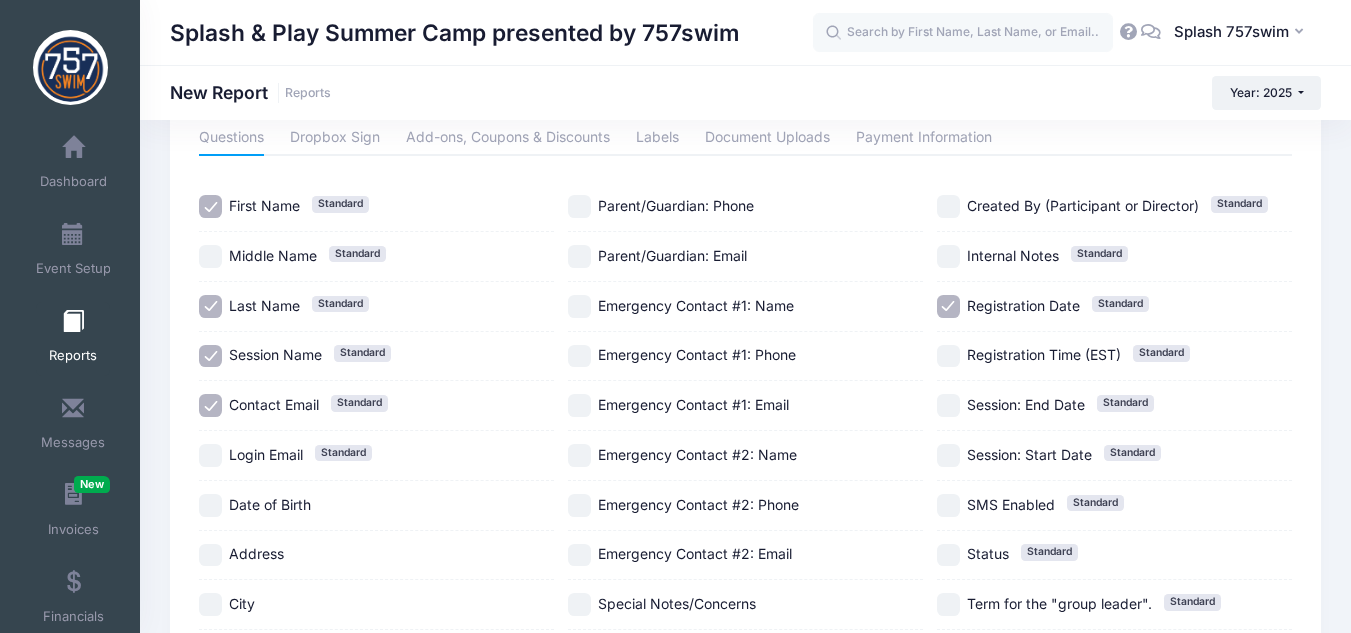 click on "Registration Date Standard" at bounding box center [948, 306] 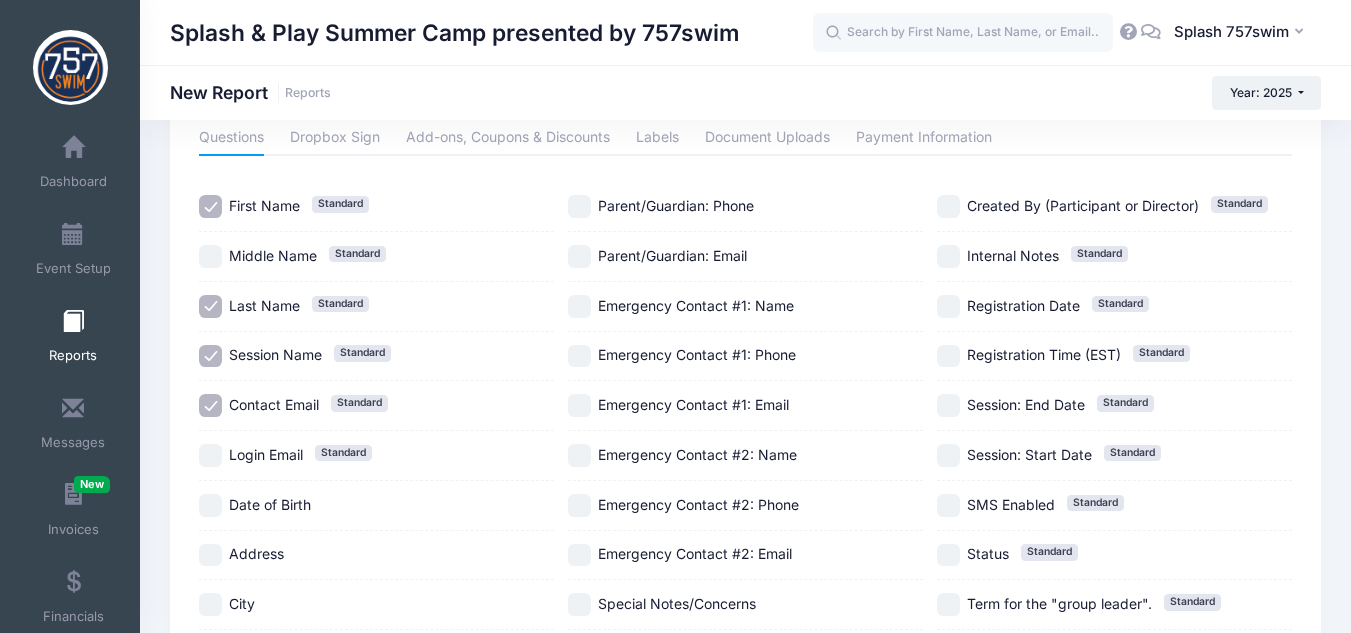 click on "Contact Email Standard" at bounding box center (210, 405) 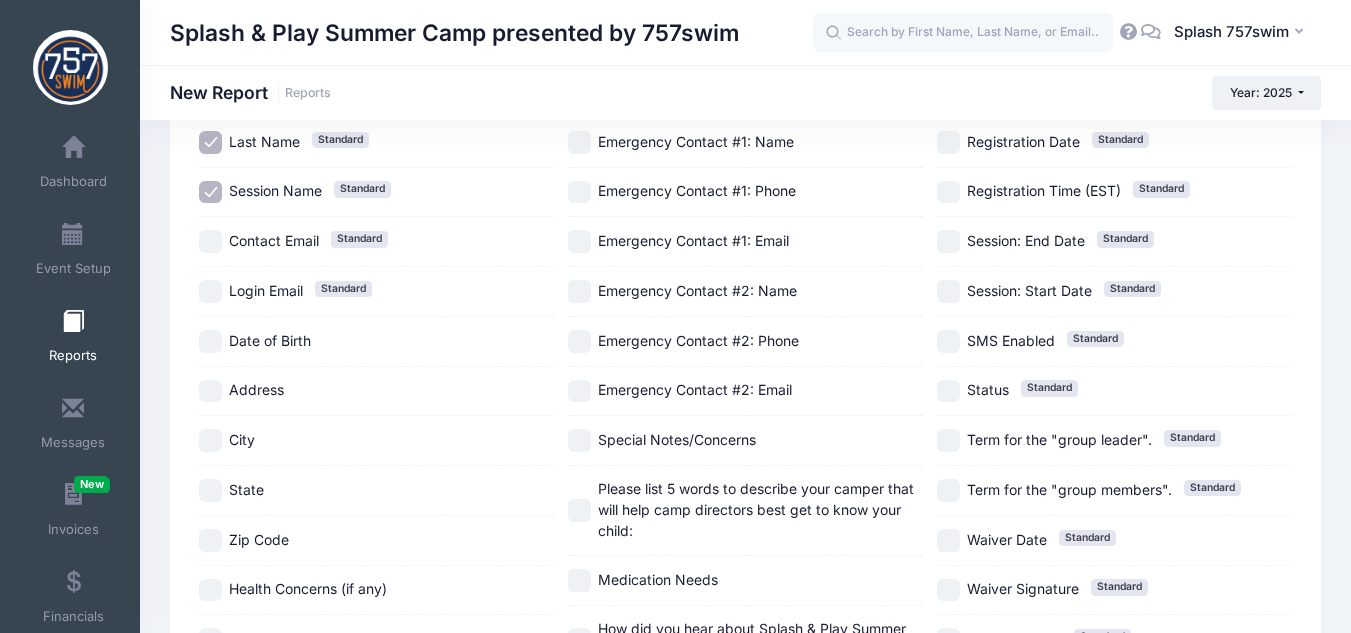 scroll, scrollTop: 300, scrollLeft: 0, axis: vertical 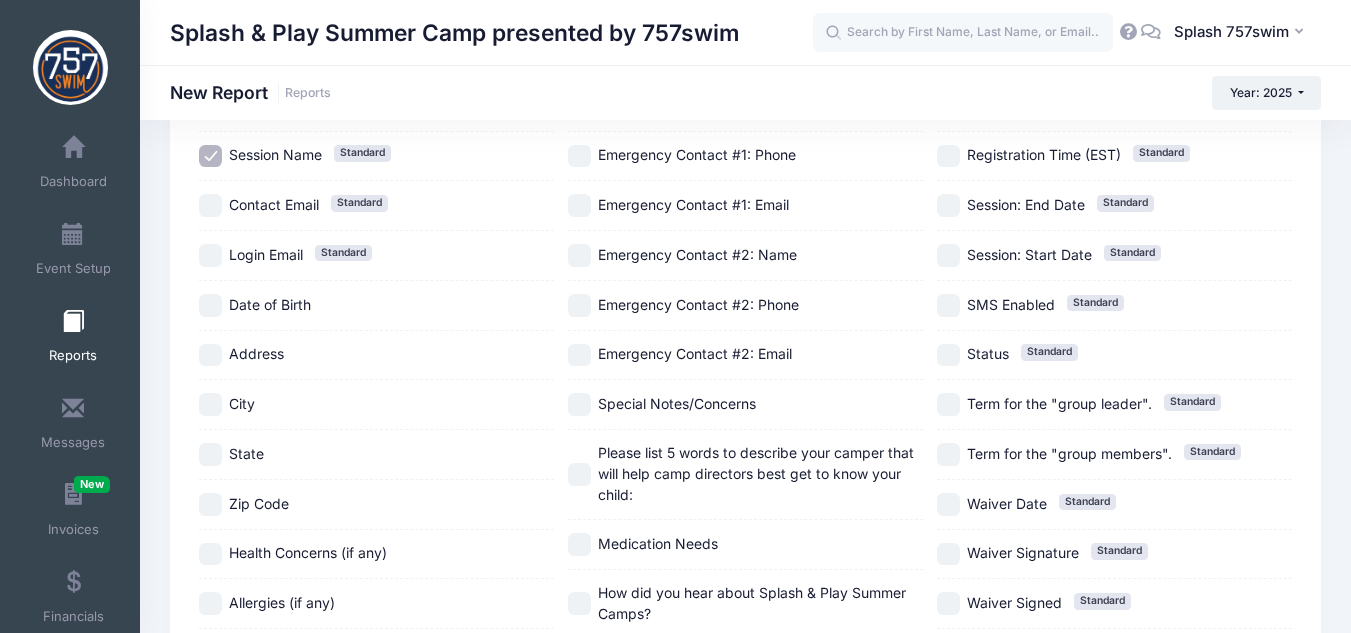 click on "Health Concerns (if any)" at bounding box center [210, 554] 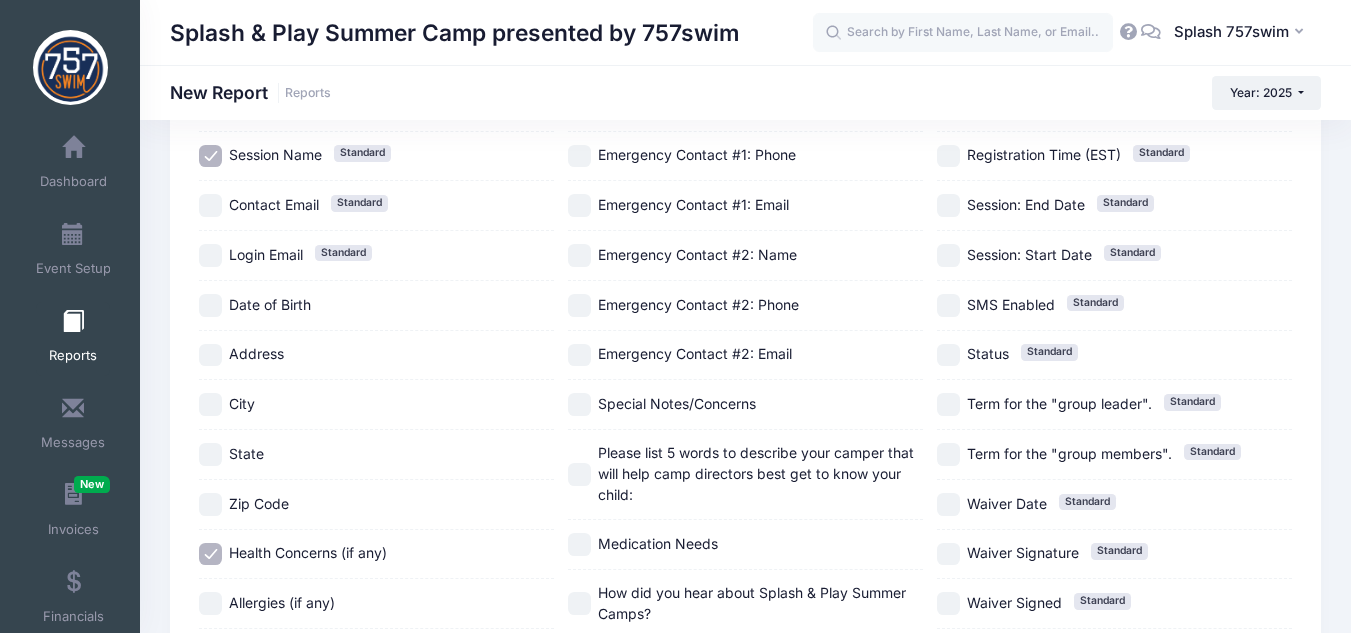 click on "Medication Needs" at bounding box center [579, 544] 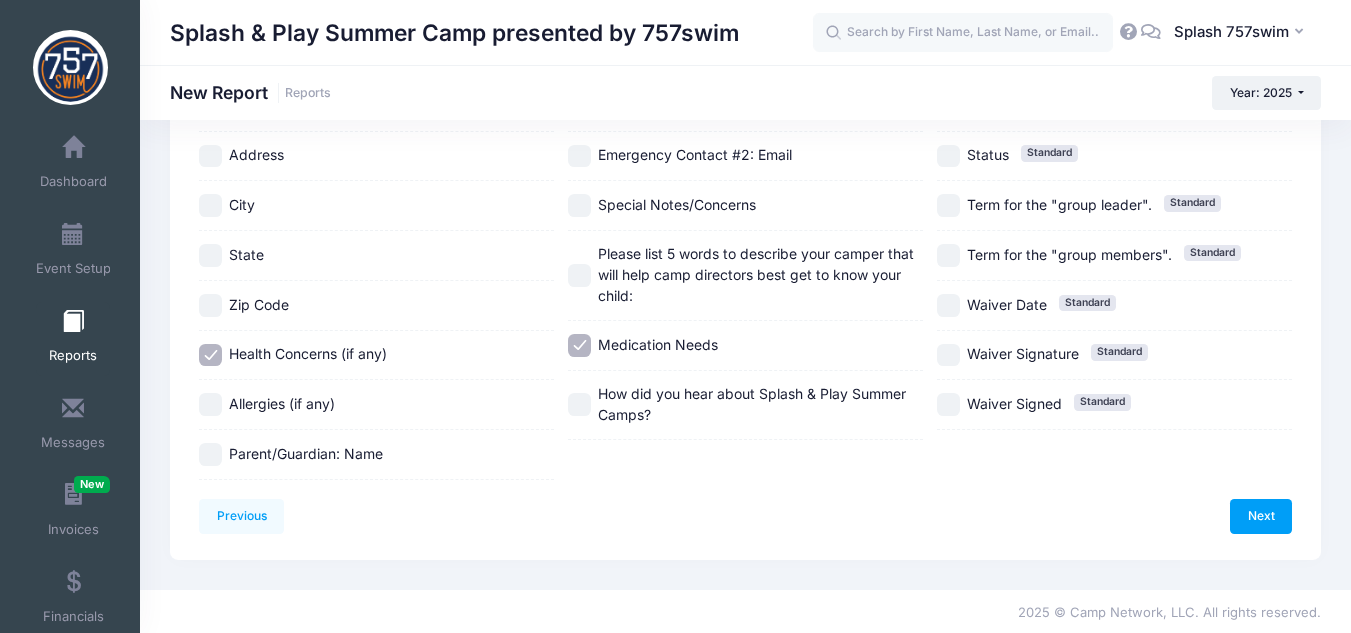 scroll, scrollTop: 500, scrollLeft: 0, axis: vertical 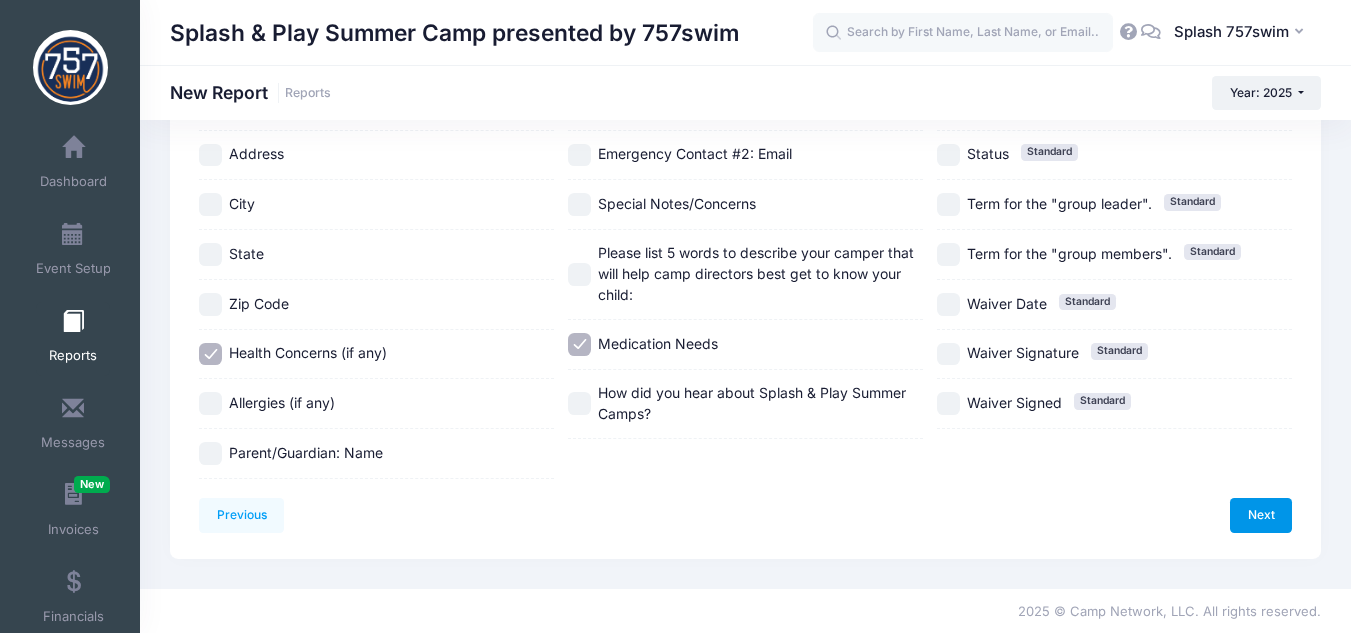 click on "Next" at bounding box center [1261, 515] 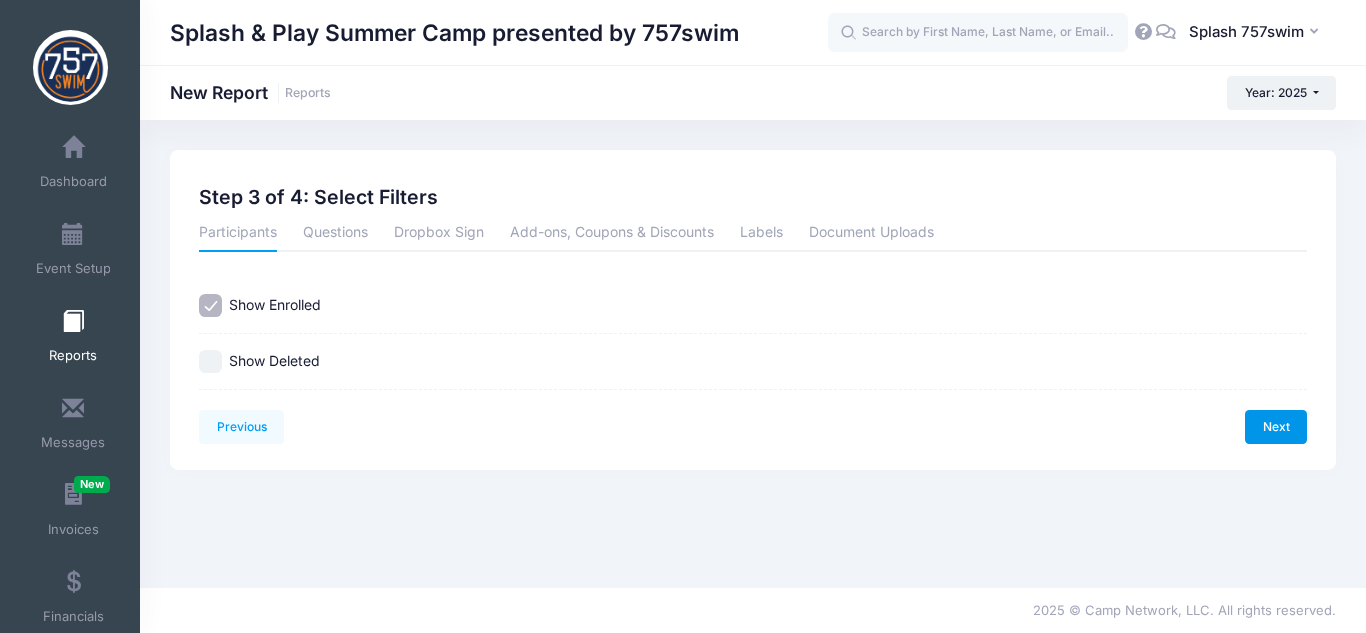 click on "Next" at bounding box center [1276, 427] 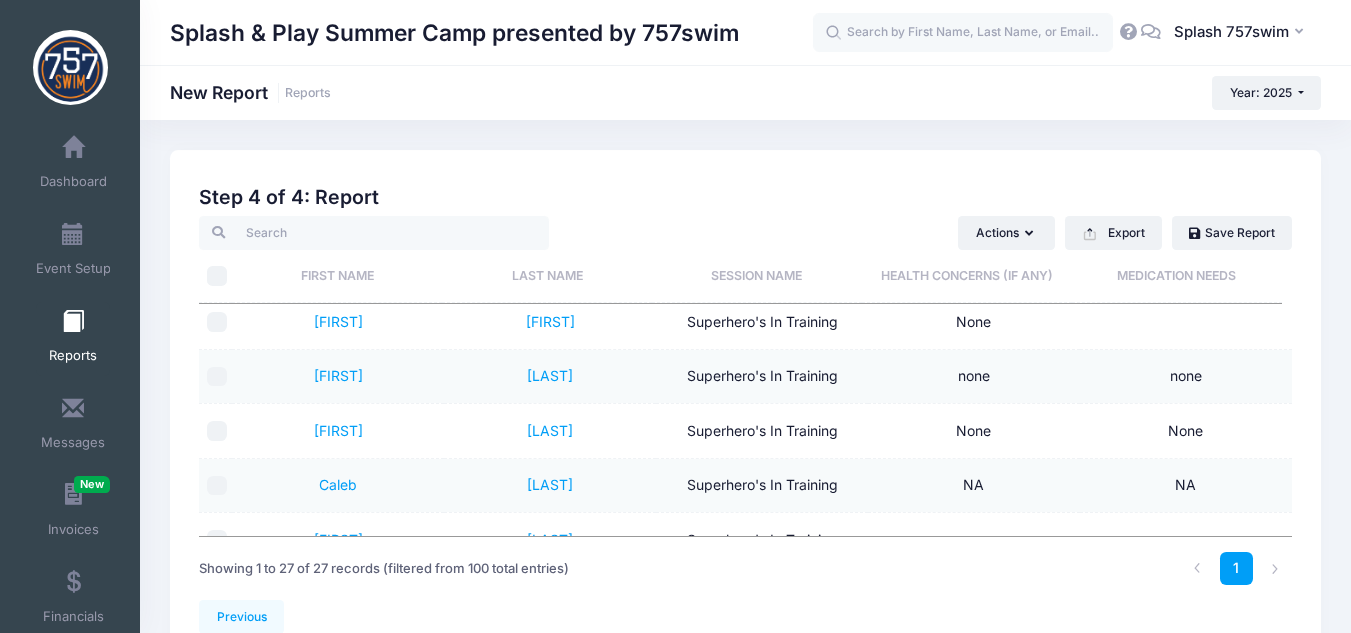 scroll, scrollTop: 300, scrollLeft: 0, axis: vertical 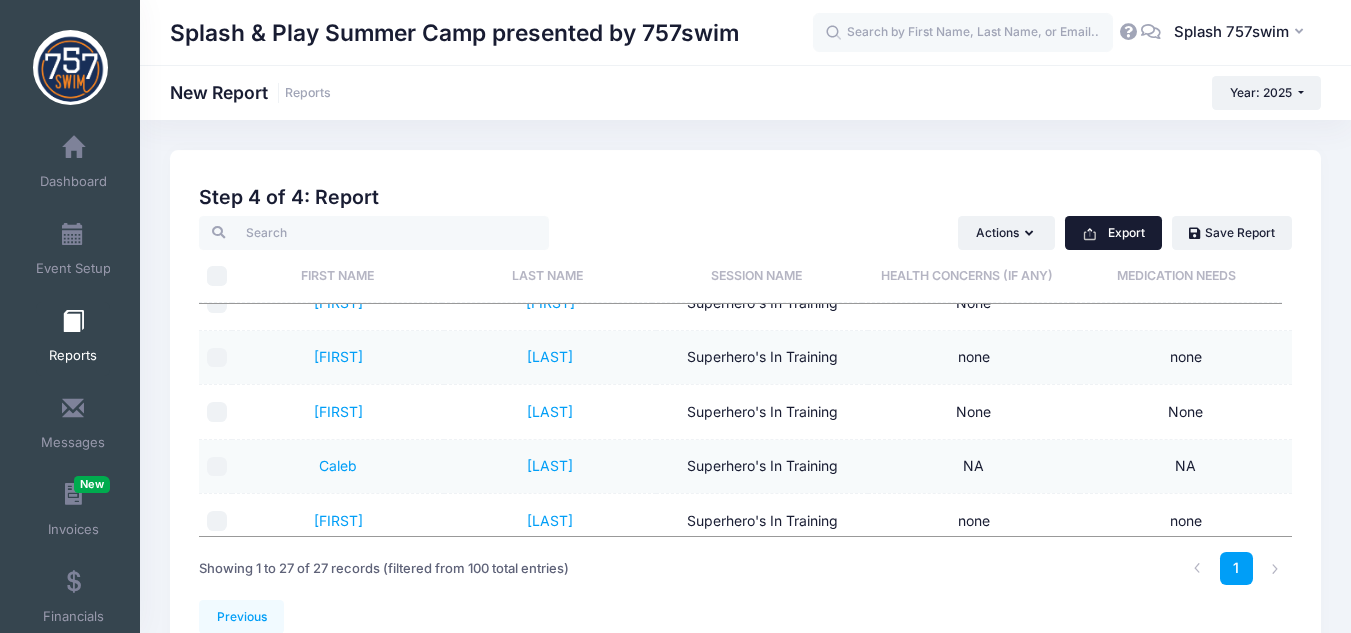 click on "Export" at bounding box center [1113, 233] 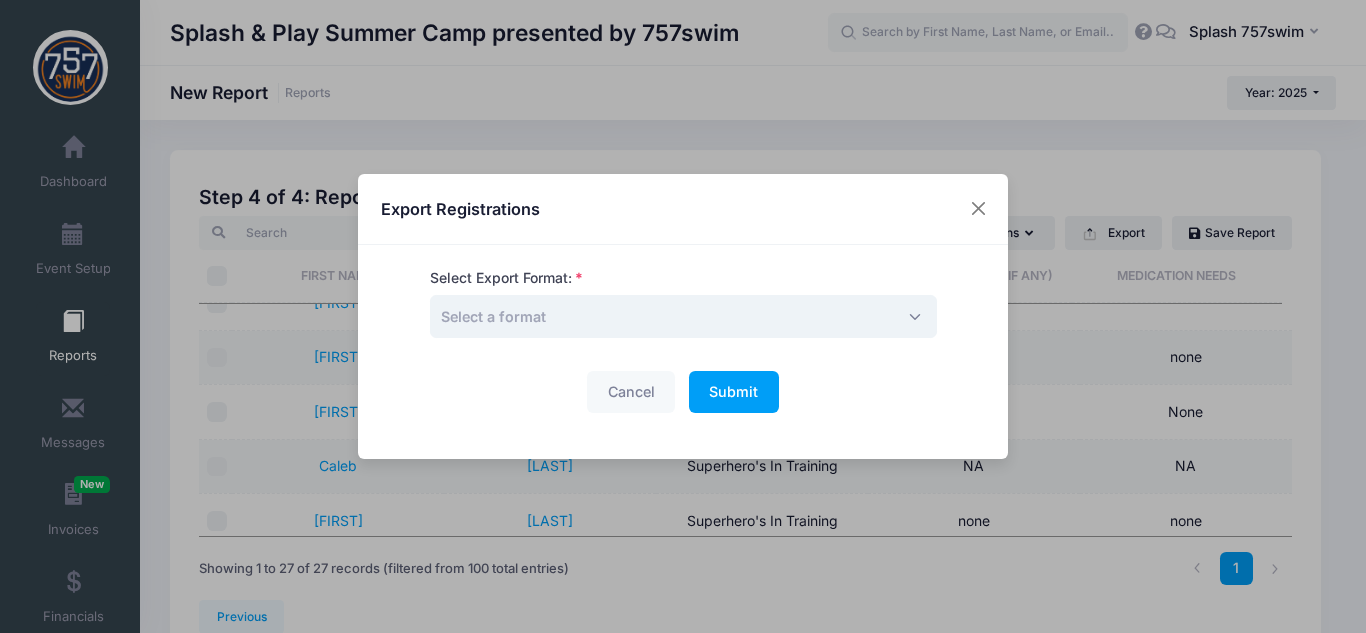 click on "Select a format" at bounding box center [683, 316] 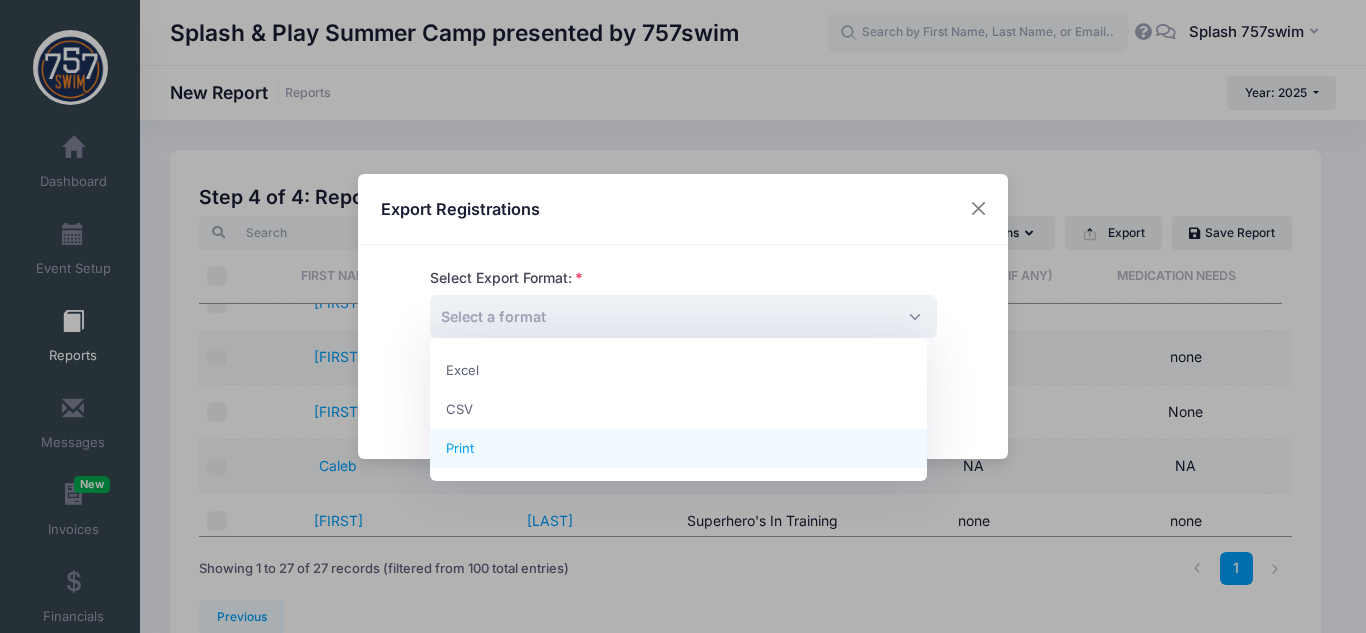 select on "print" 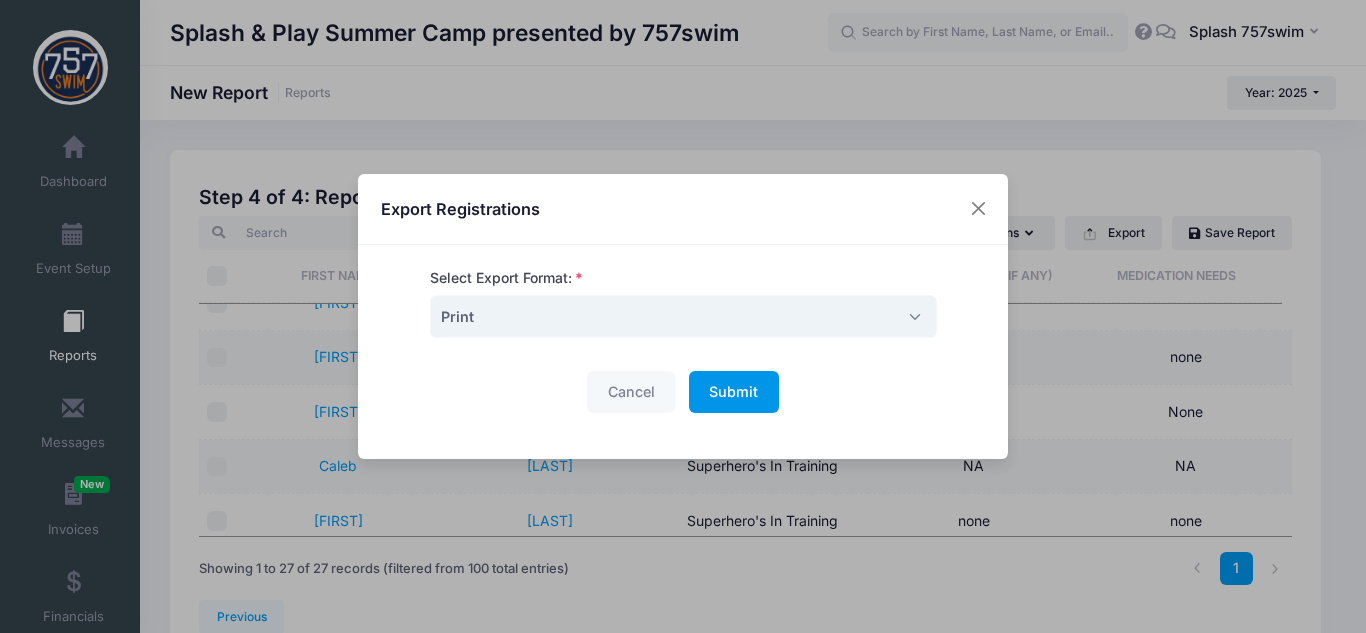 click on "Submit" at bounding box center [733, 391] 